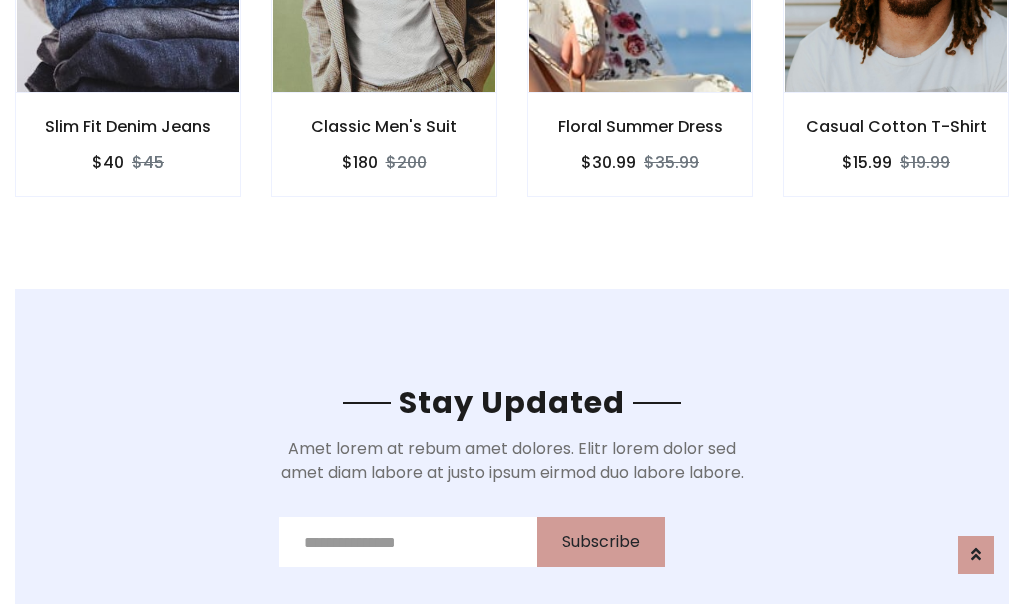 scroll, scrollTop: 3012, scrollLeft: 0, axis: vertical 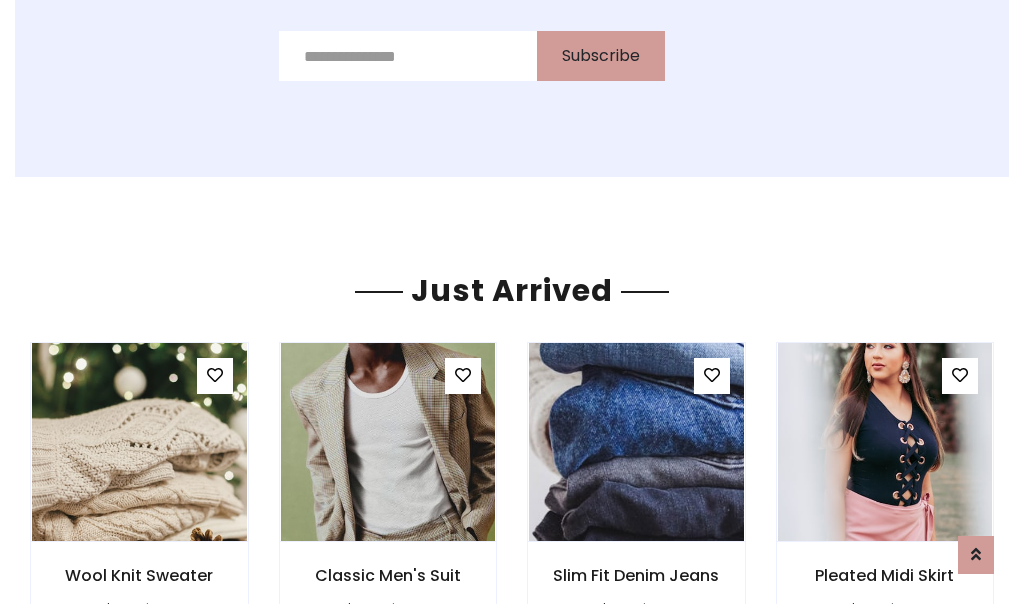 click on "Floral Summer Dress
$30.99
$35.99" at bounding box center [640, -428] 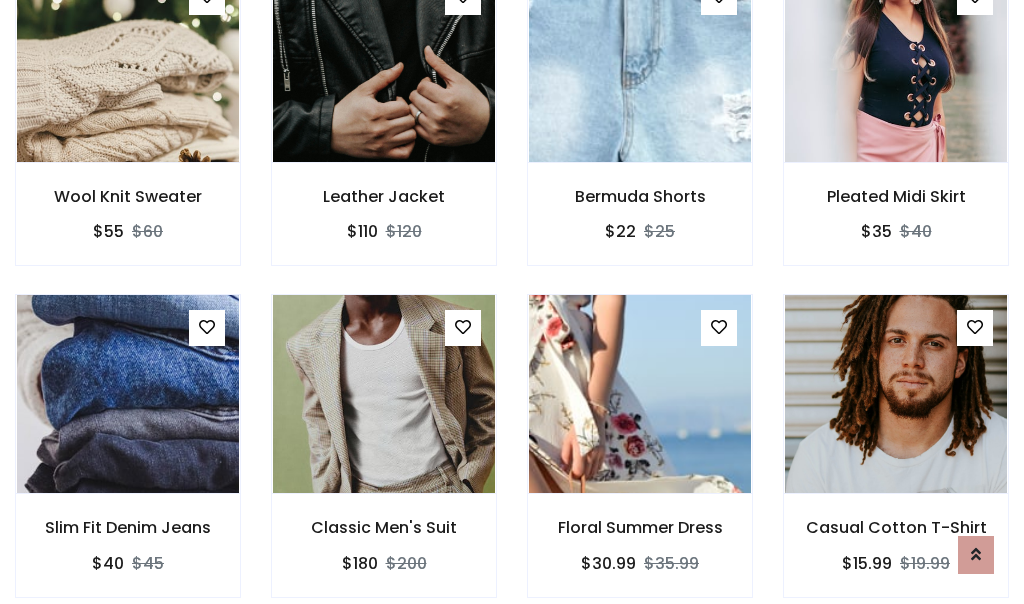 click on "Floral Summer Dress
$30.99
$35.99" at bounding box center (640, 459) 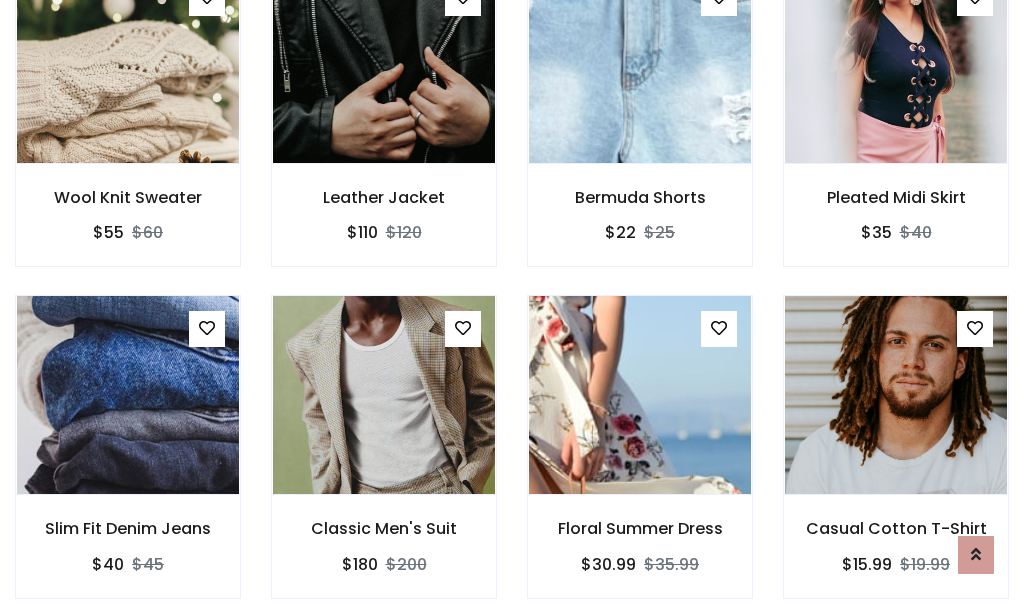 click on "Floral Summer Dress
$30.99
$35.99" at bounding box center [640, 460] 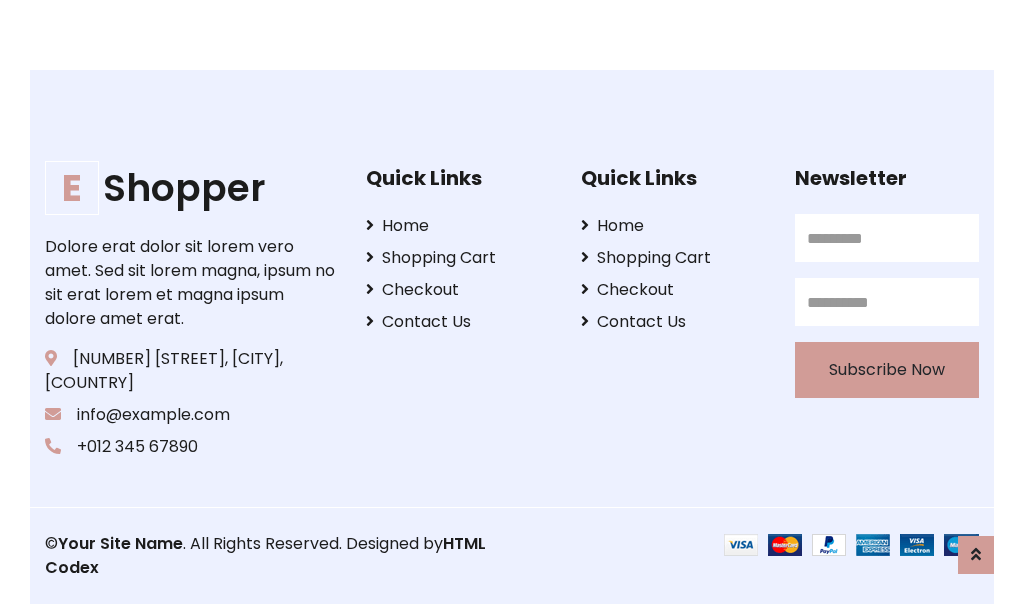 scroll, scrollTop: 3807, scrollLeft: 0, axis: vertical 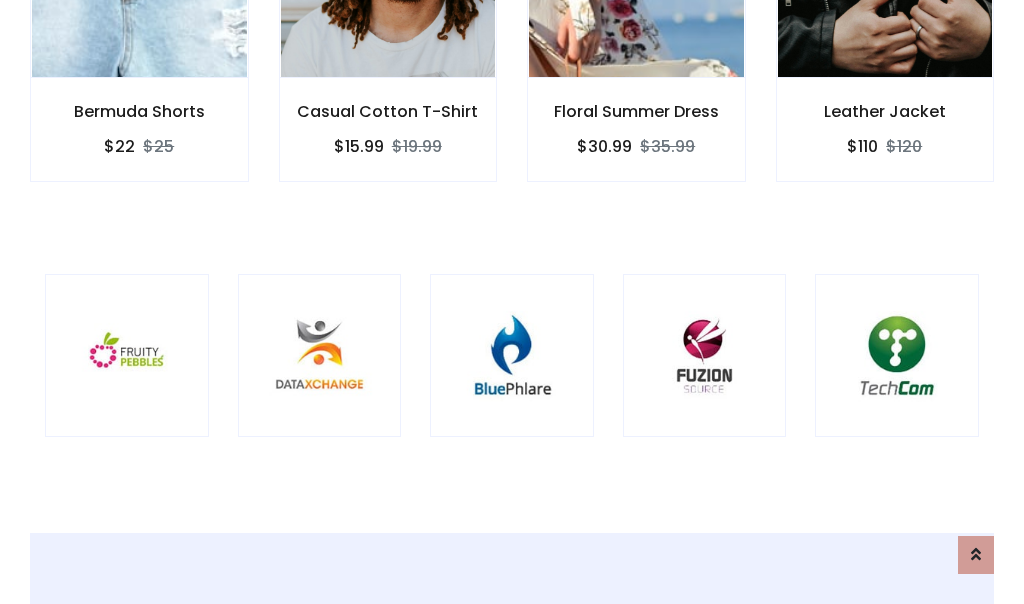 click at bounding box center [512, 356] 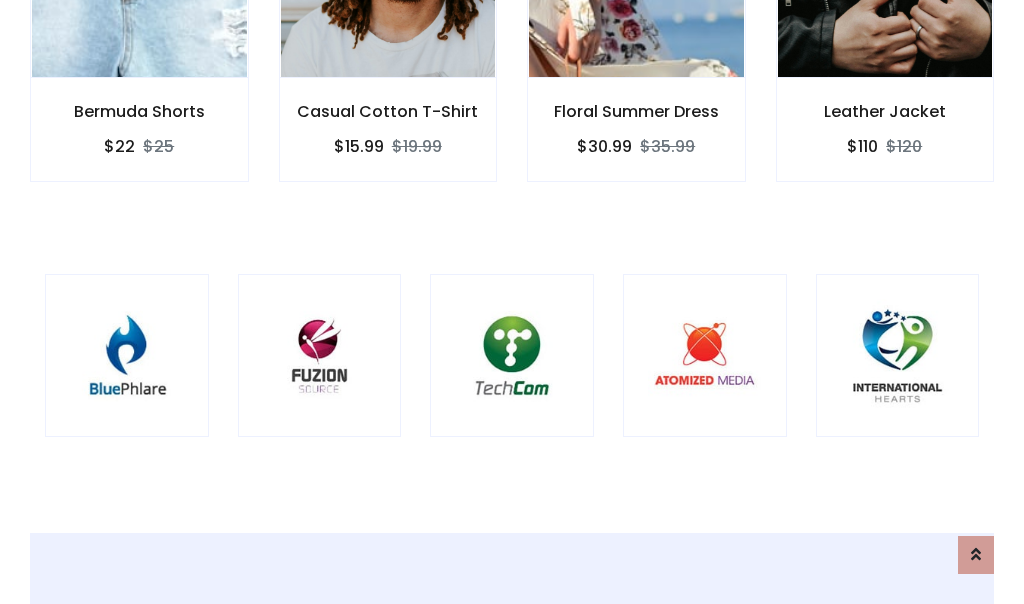 click at bounding box center (512, 356) 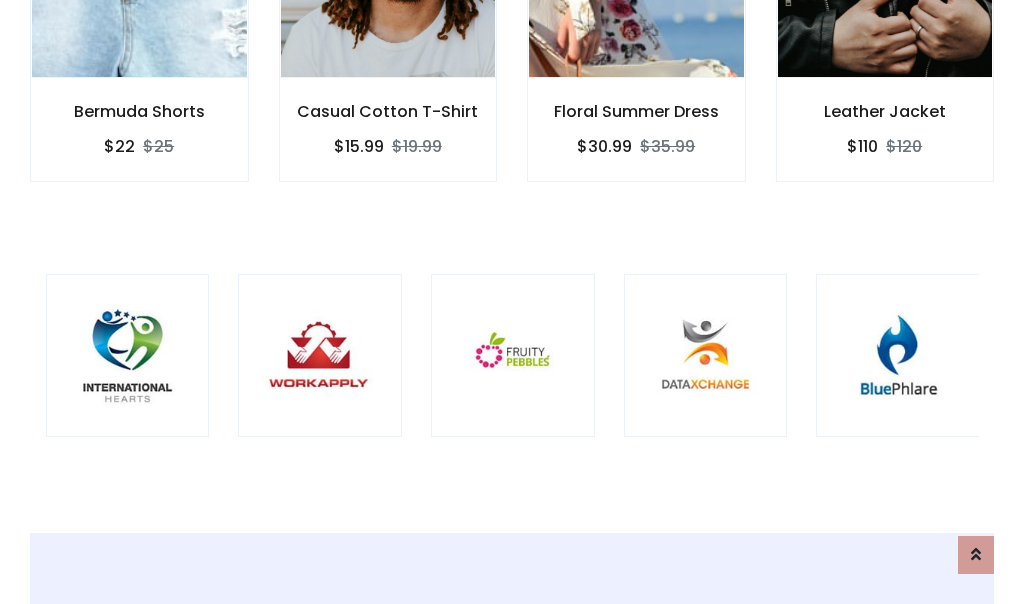 scroll, scrollTop: 0, scrollLeft: 0, axis: both 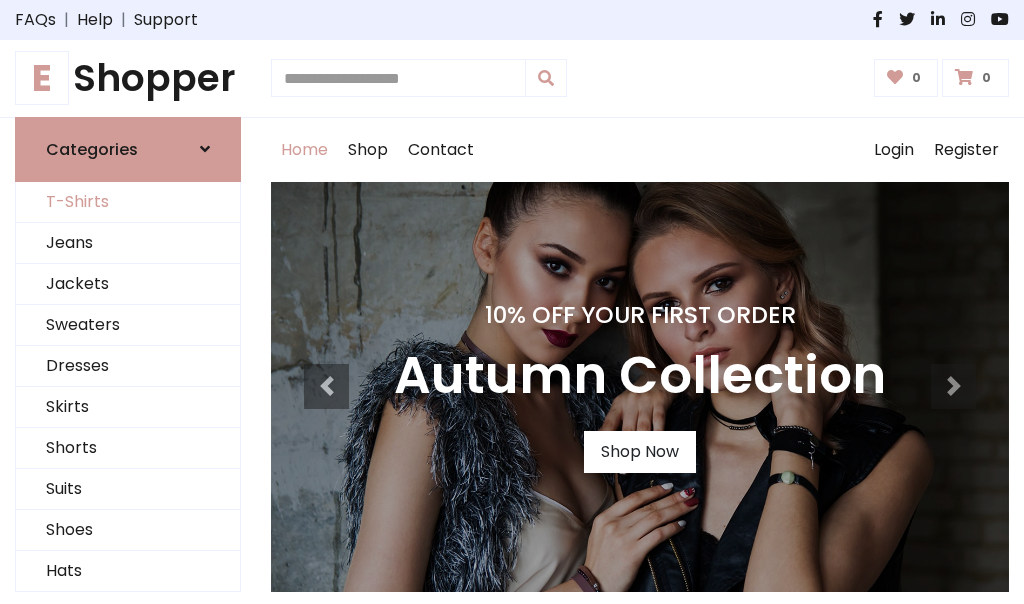 click on "T-Shirts" at bounding box center (128, 202) 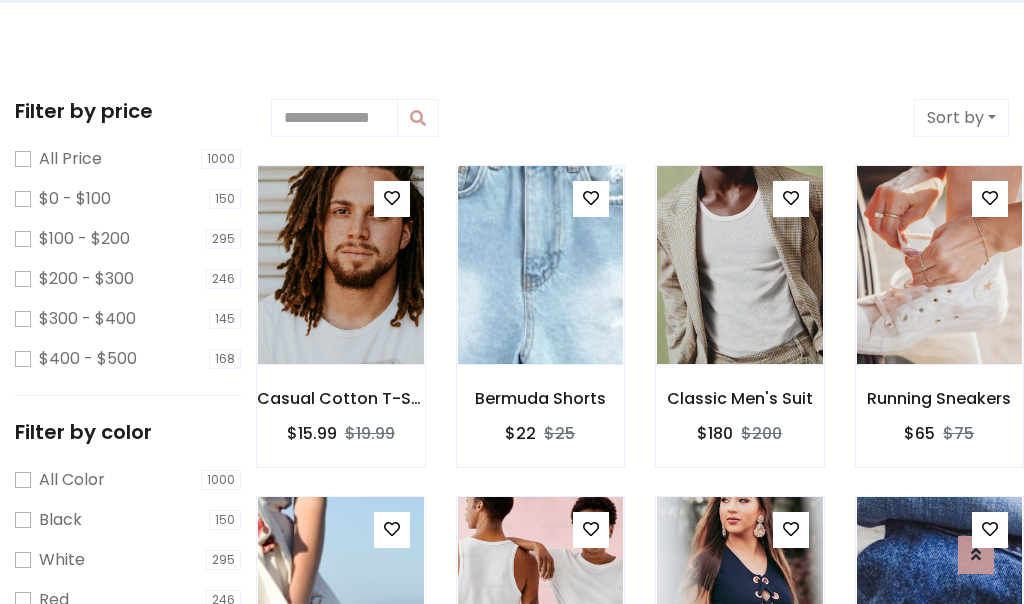 scroll, scrollTop: 0, scrollLeft: 0, axis: both 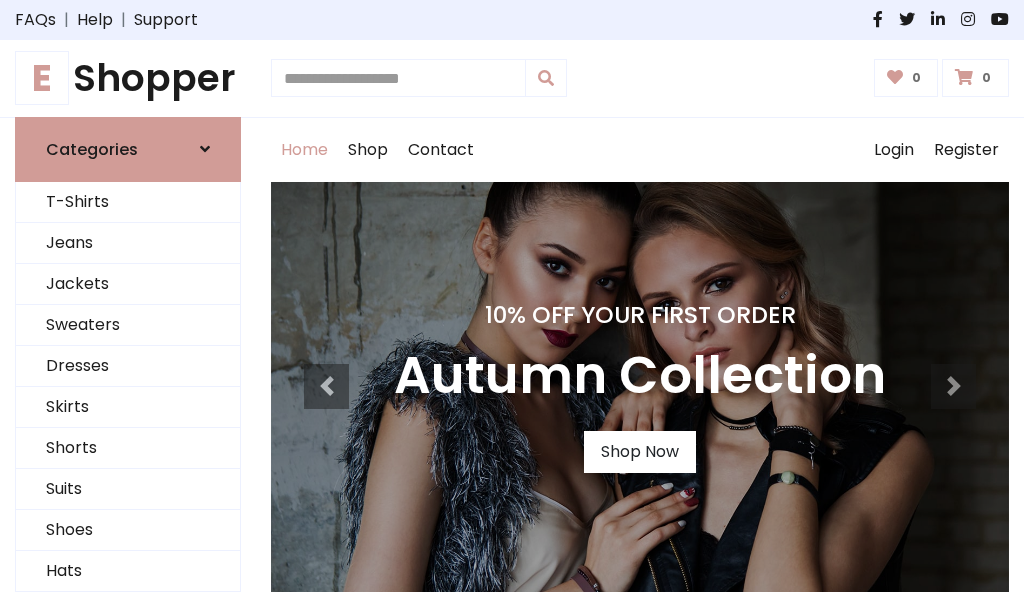 click on "E Shopper" at bounding box center (128, 78) 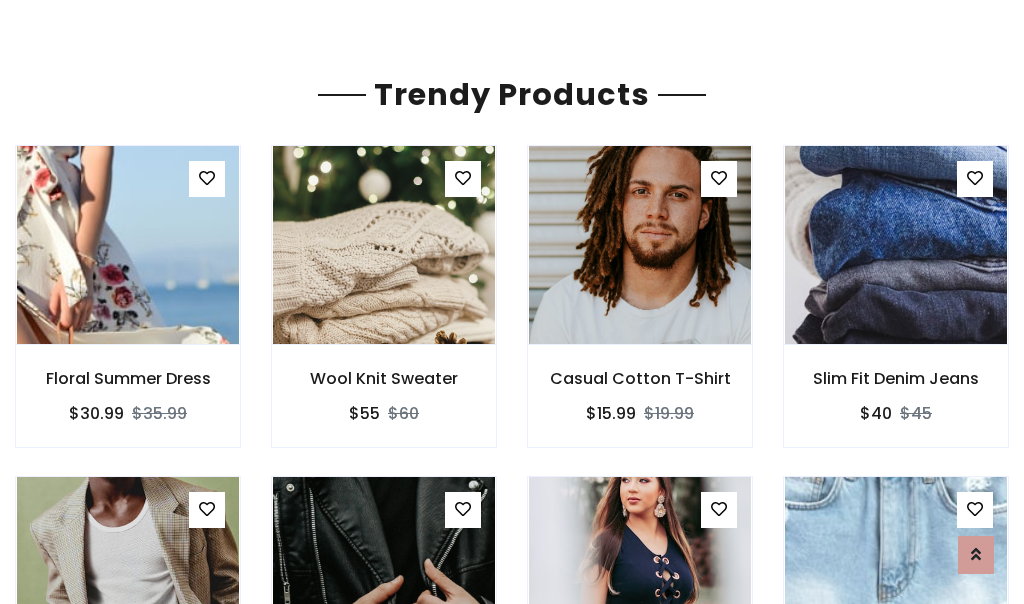 scroll, scrollTop: 118, scrollLeft: 0, axis: vertical 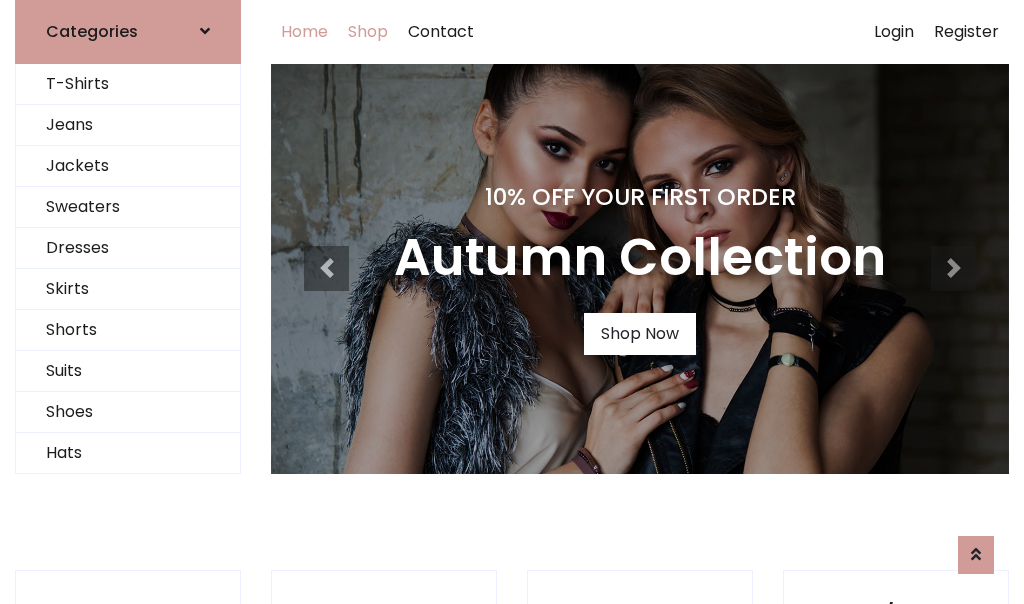 click on "Shop" at bounding box center (368, 32) 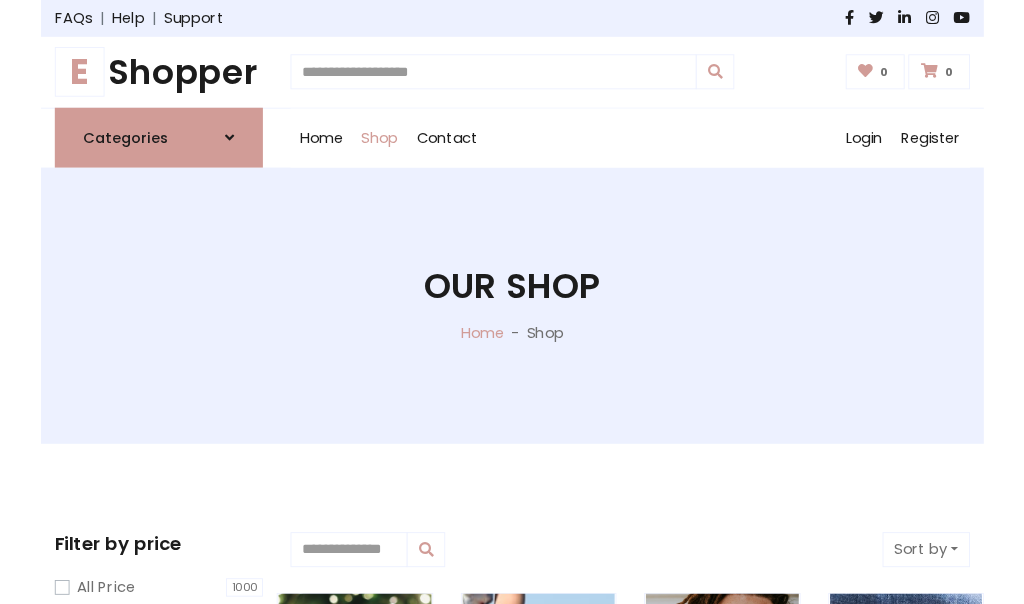 scroll, scrollTop: 0, scrollLeft: 0, axis: both 